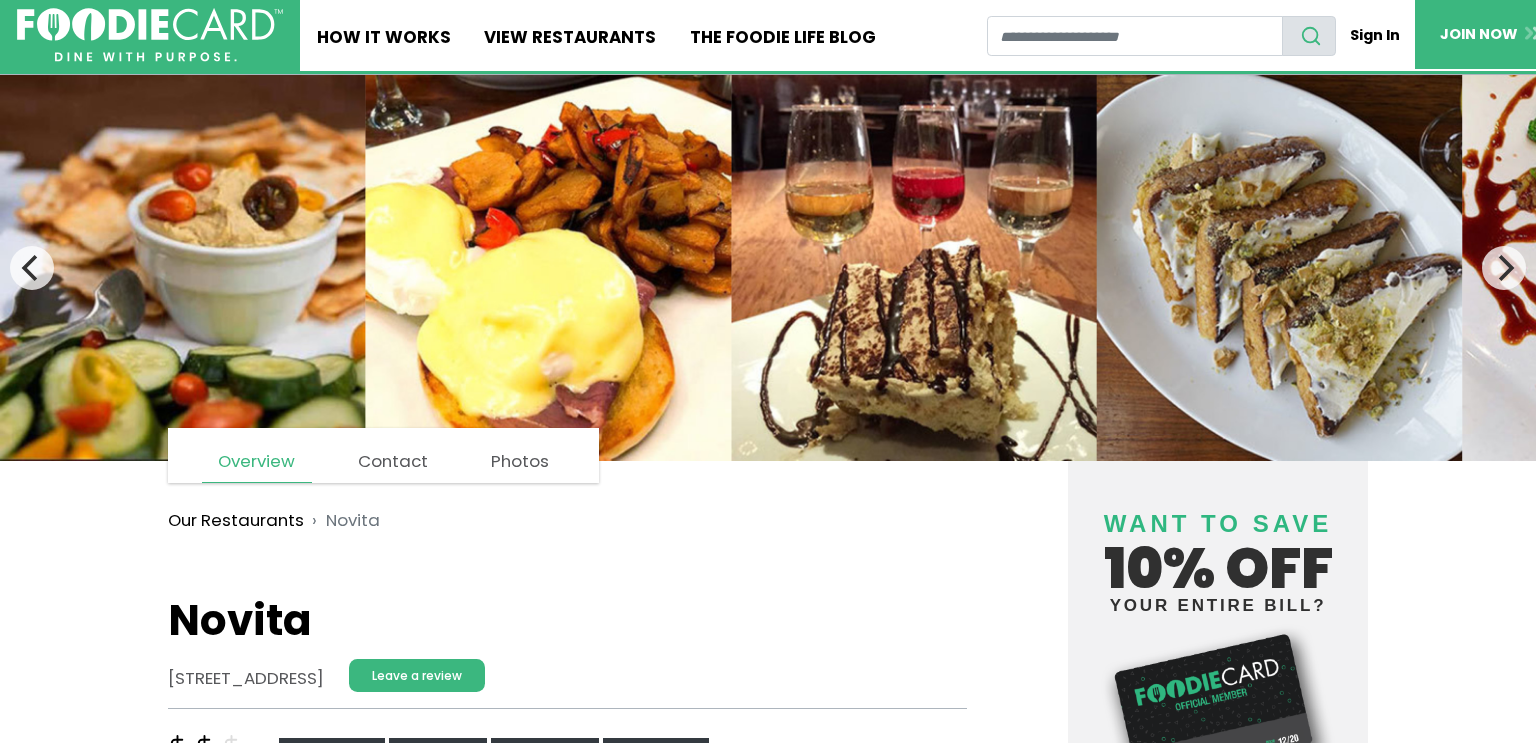 scroll, scrollTop: 704, scrollLeft: 0, axis: vertical 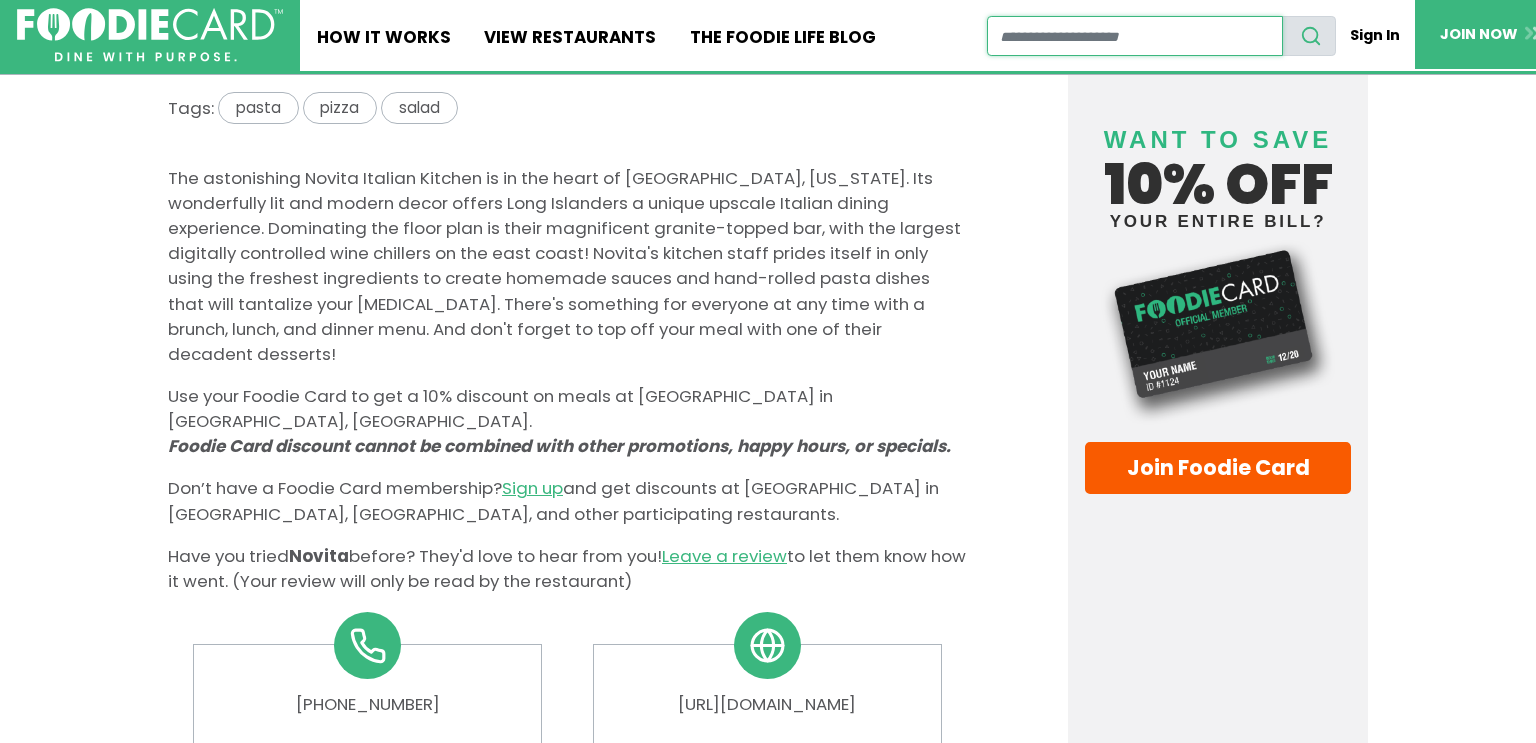 click at bounding box center (1135, 36) 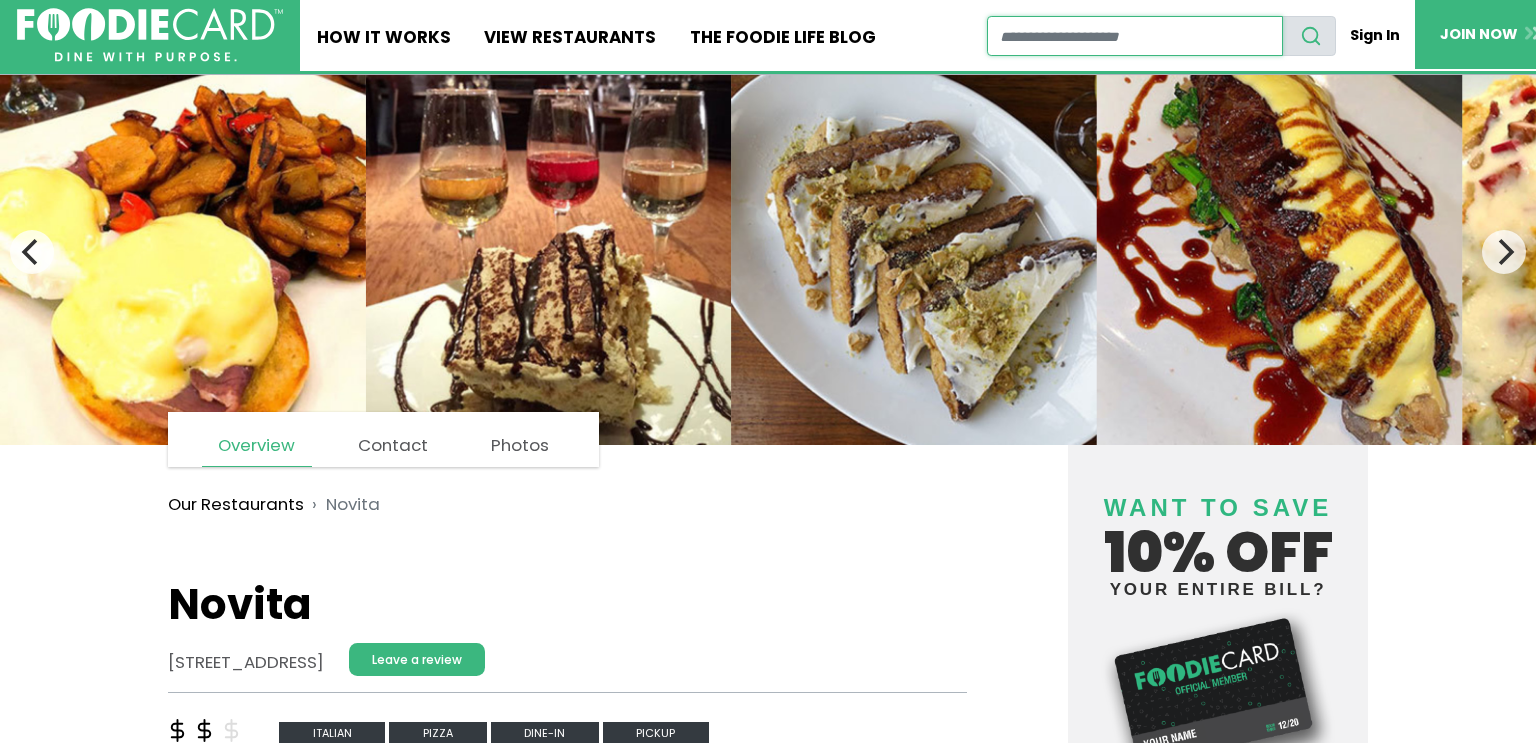 scroll, scrollTop: 0, scrollLeft: 0, axis: both 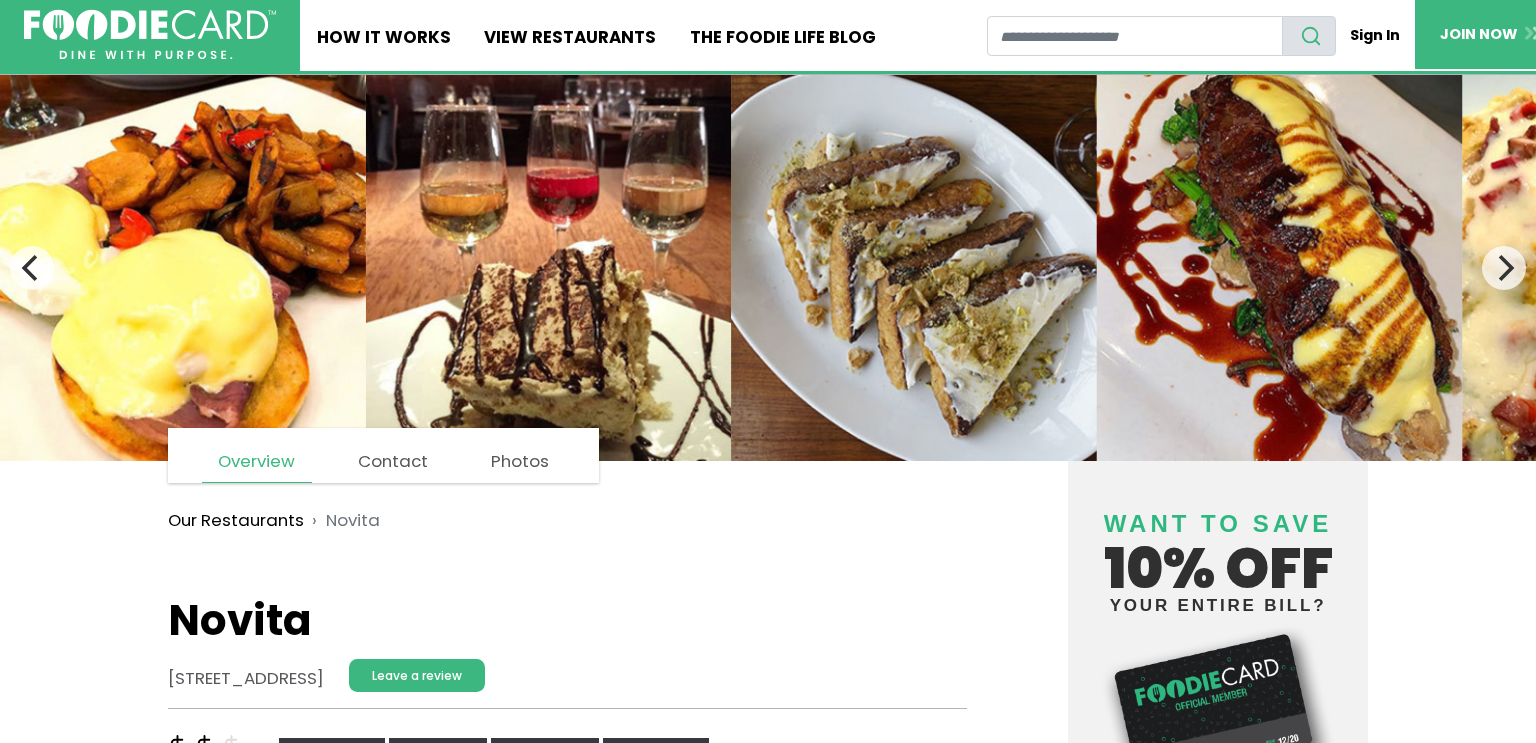 click at bounding box center (149, 35) 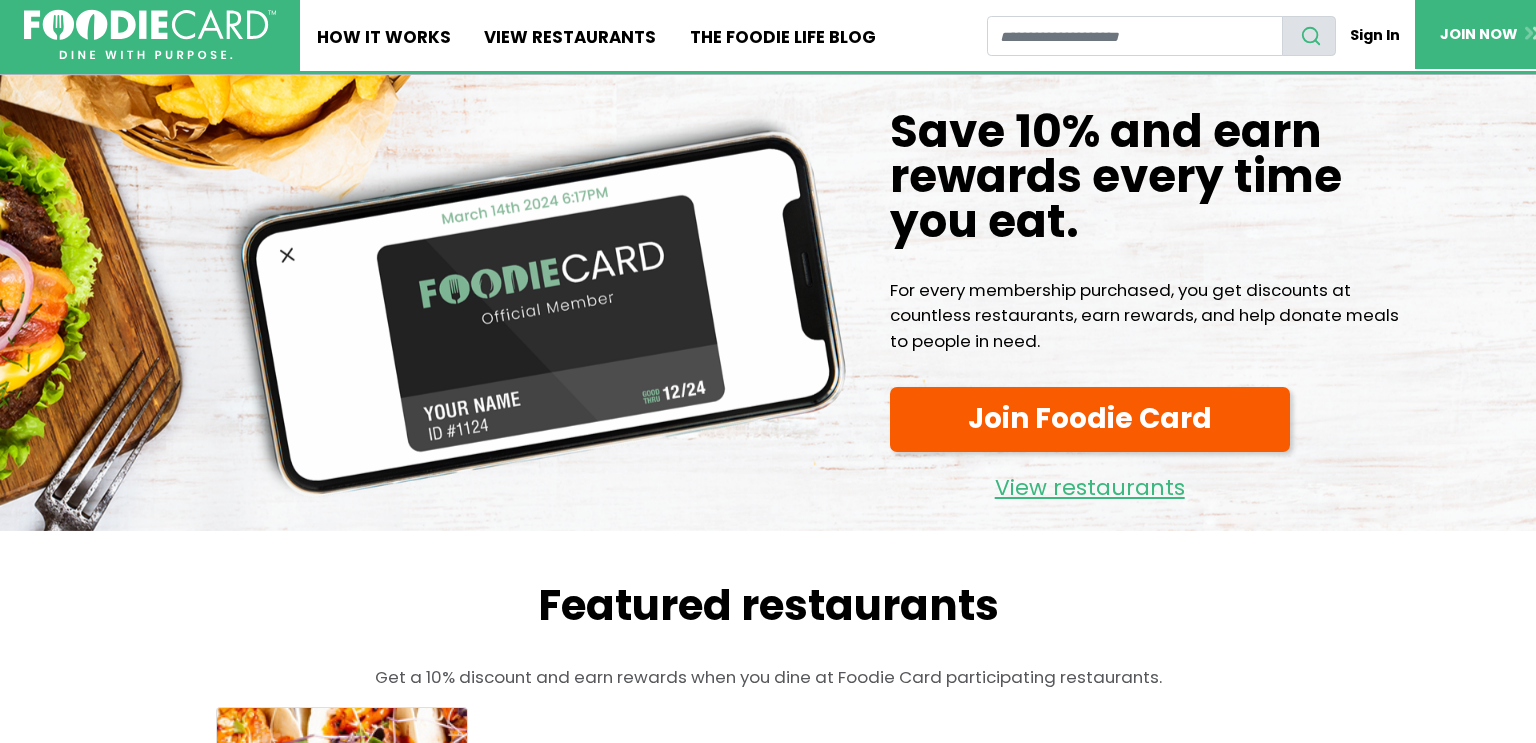 scroll, scrollTop: 0, scrollLeft: 0, axis: both 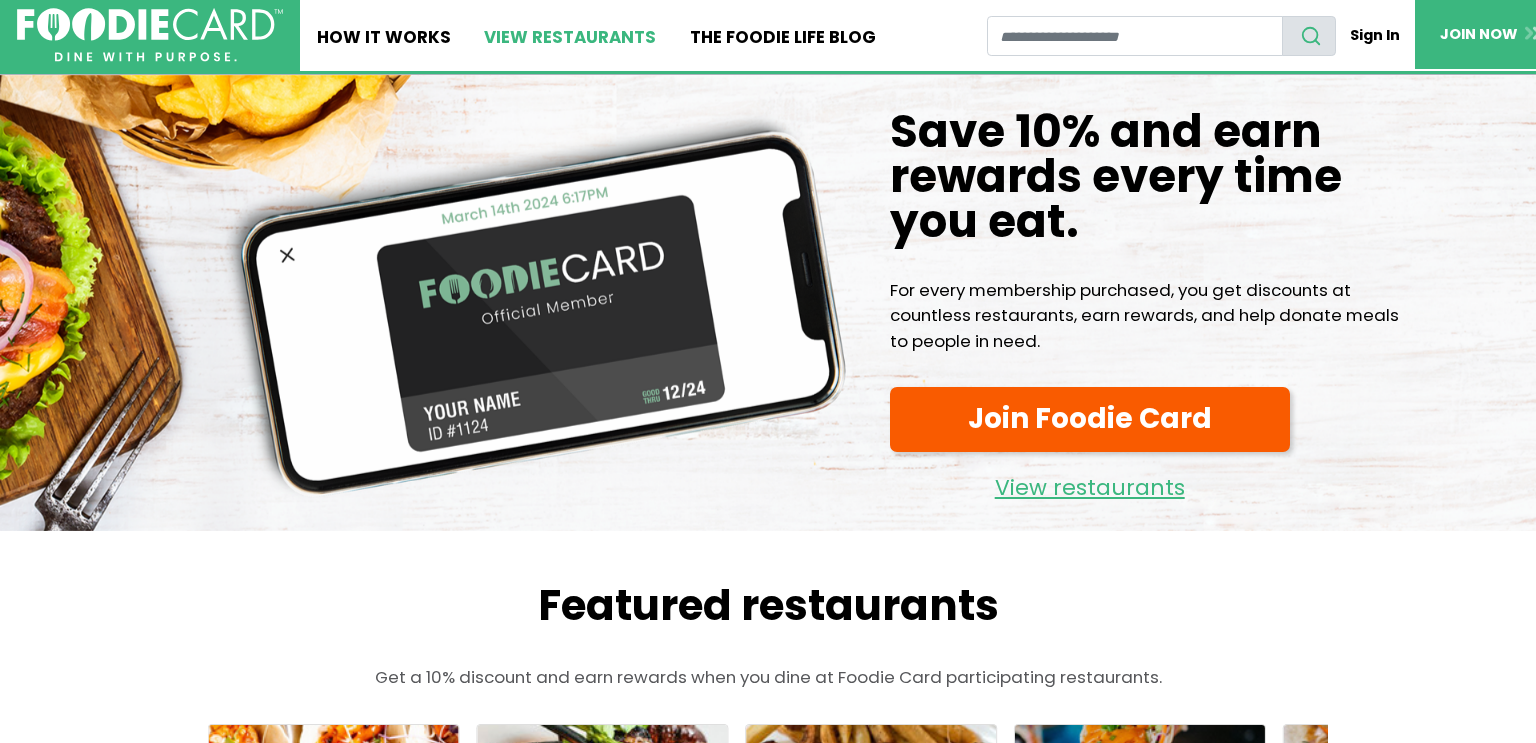 click on "View restaurants" at bounding box center (571, 35) 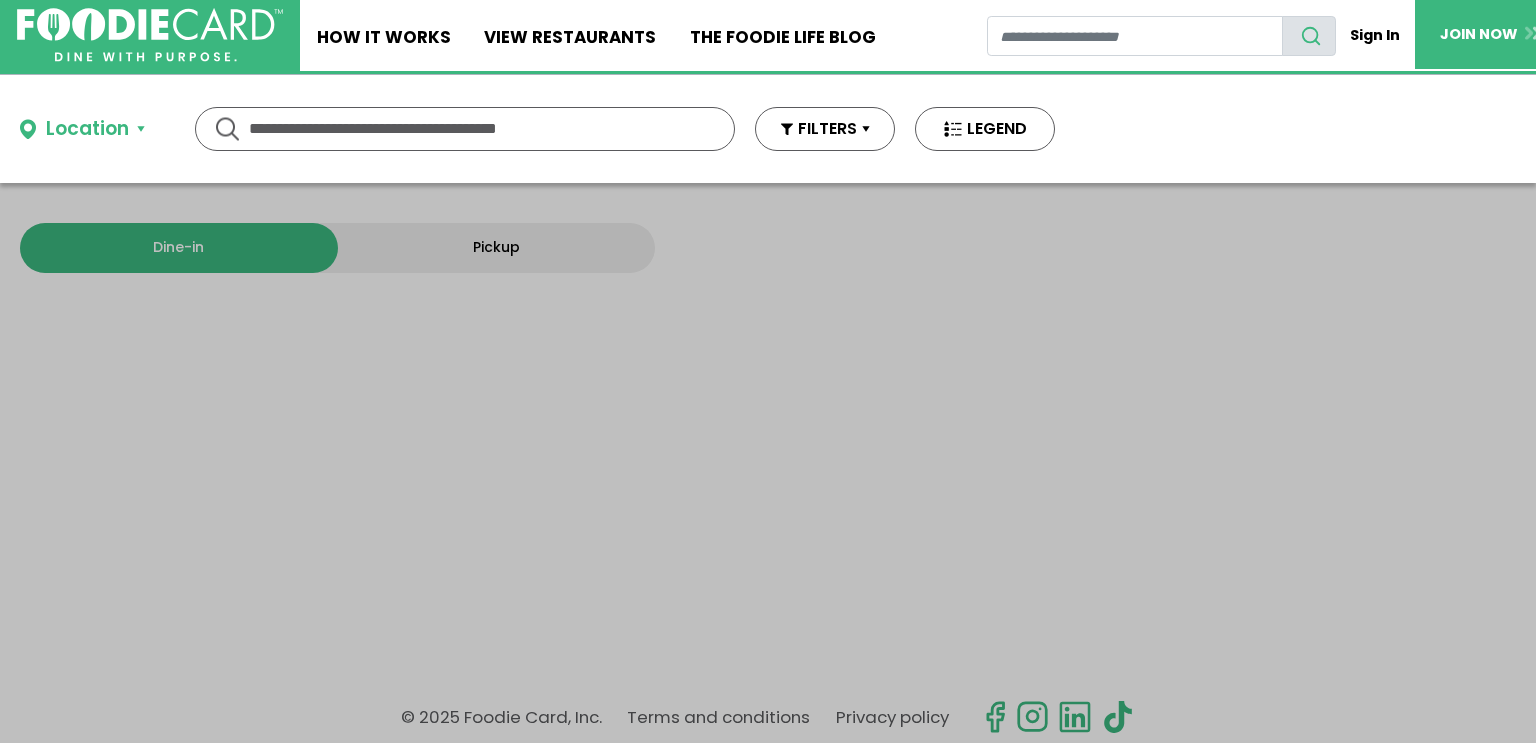 scroll, scrollTop: 0, scrollLeft: 0, axis: both 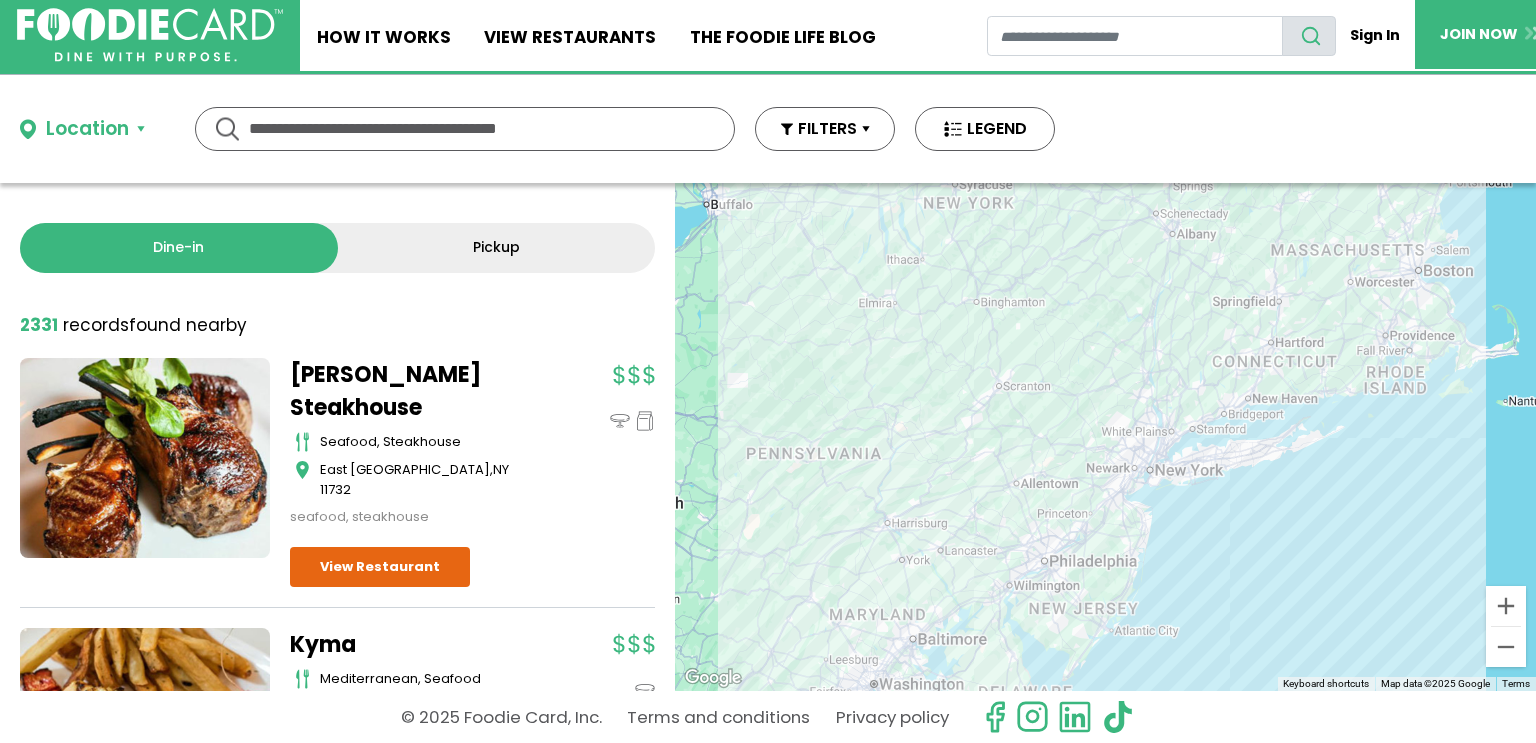click on "Location" at bounding box center [87, 129] 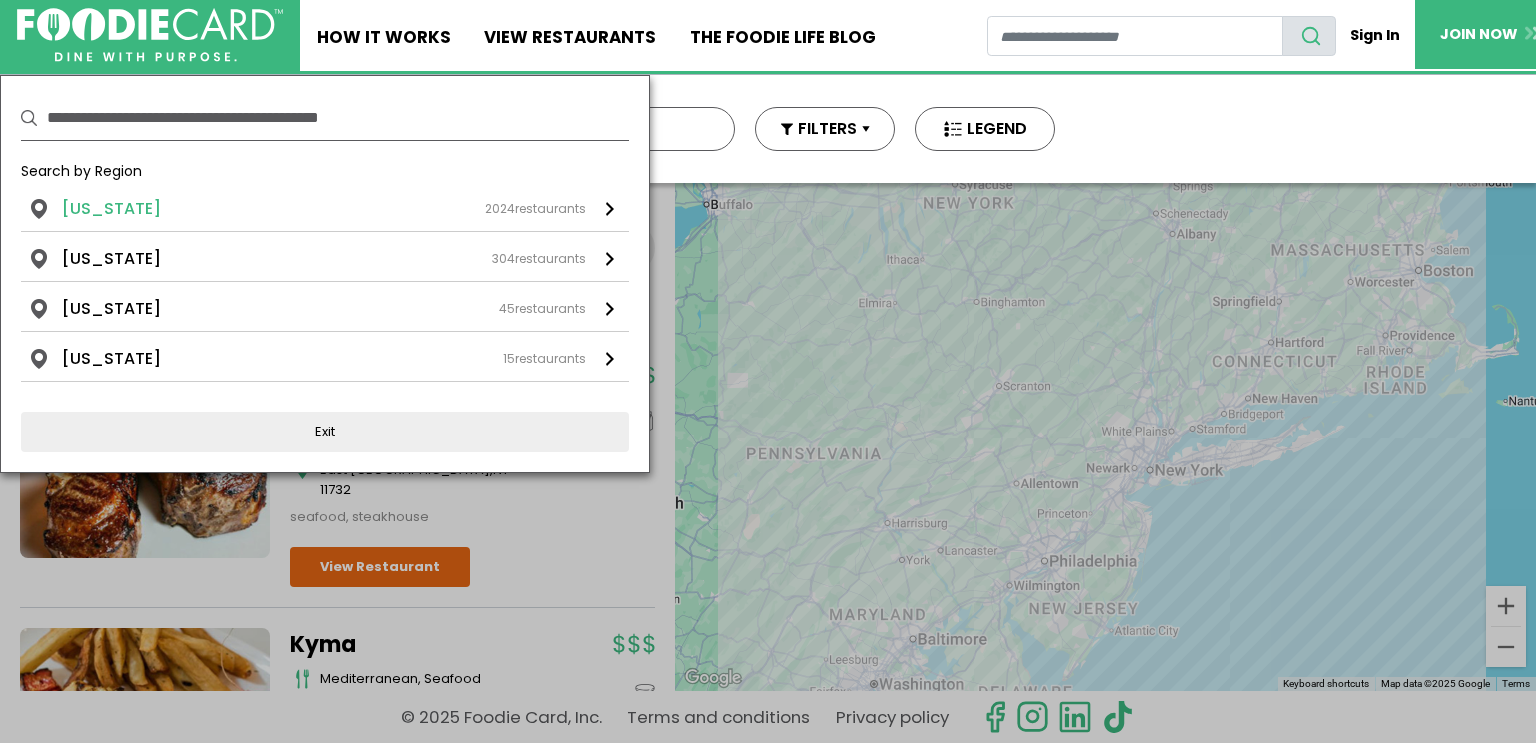 click on "New York" at bounding box center (111, 209) 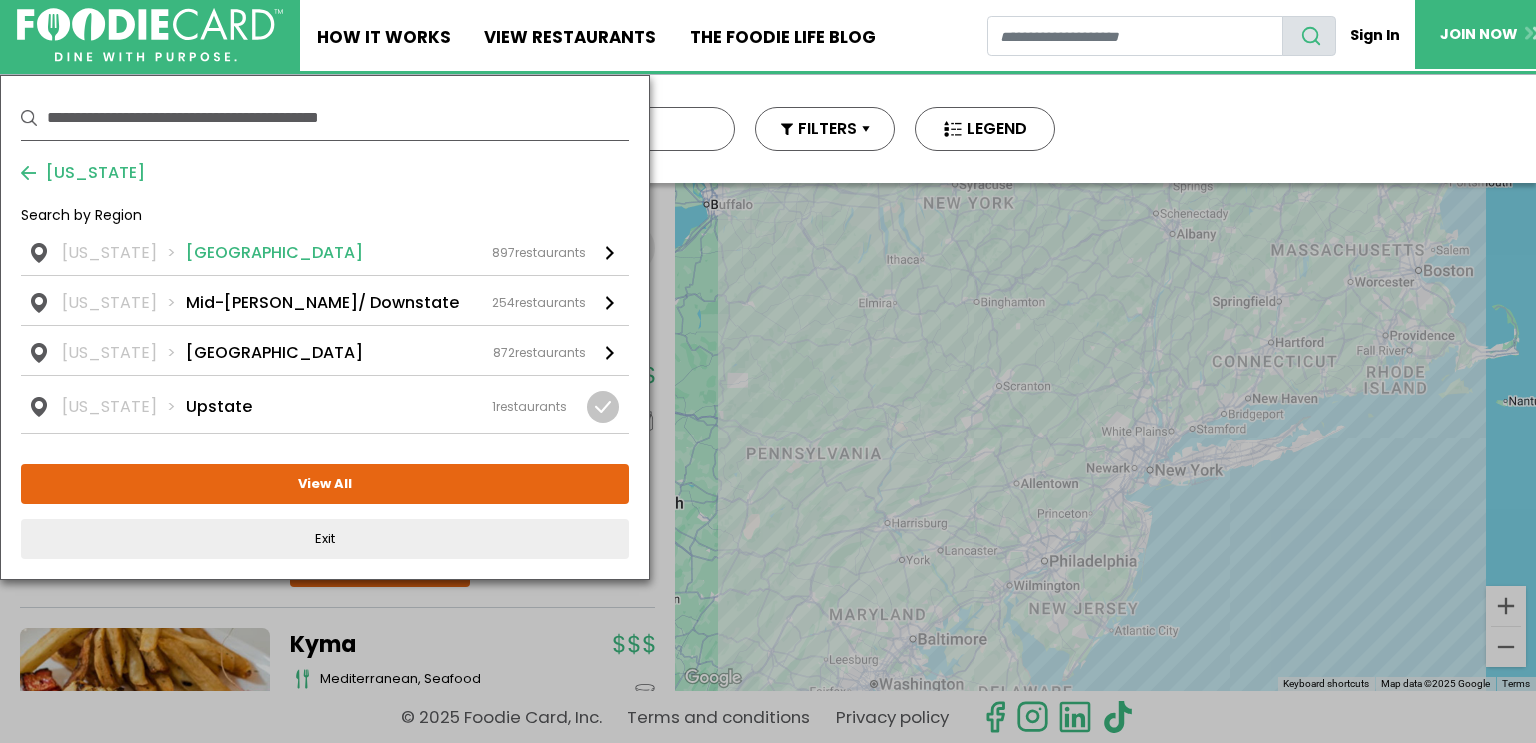click on "Long Island" at bounding box center (274, 253) 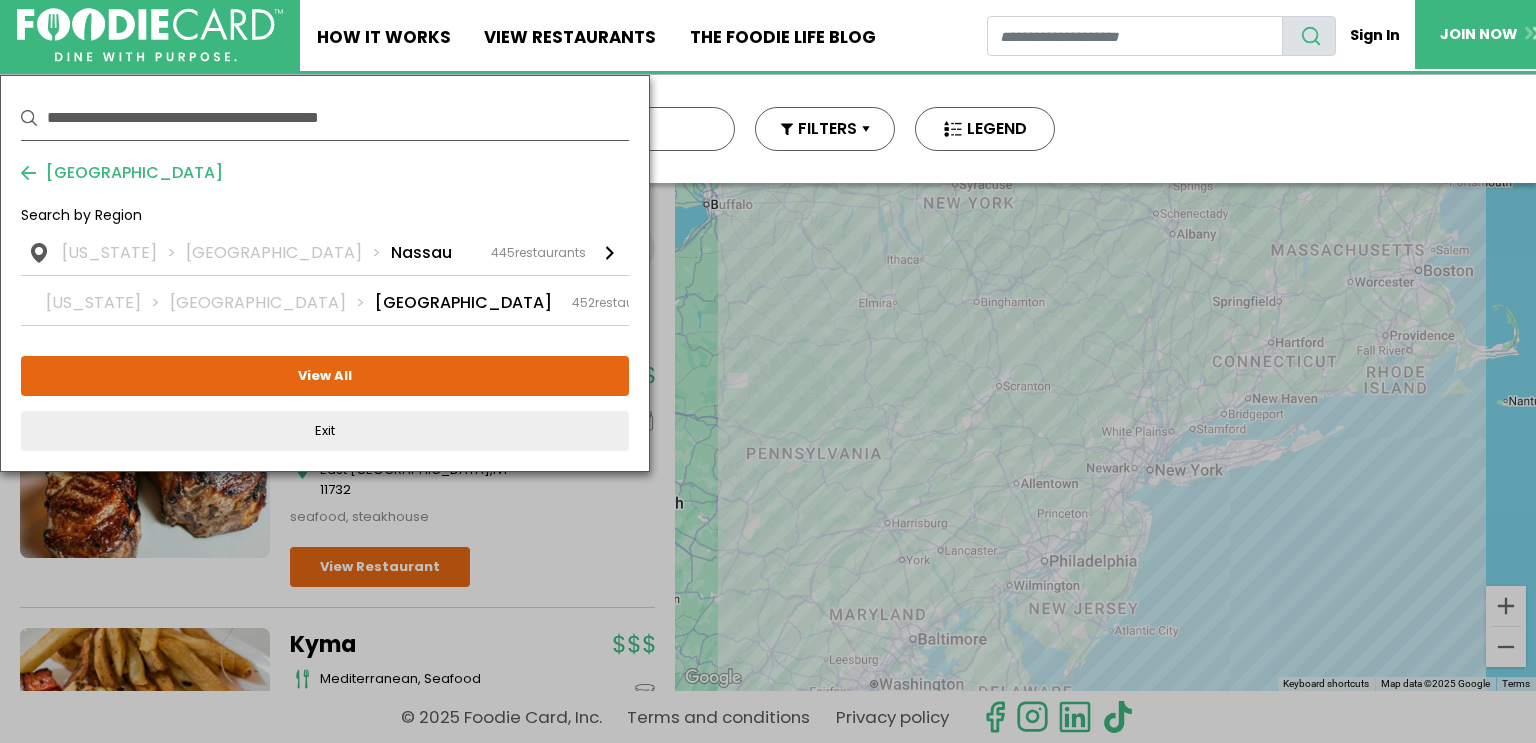 click on "Long Island" at bounding box center (288, 253) 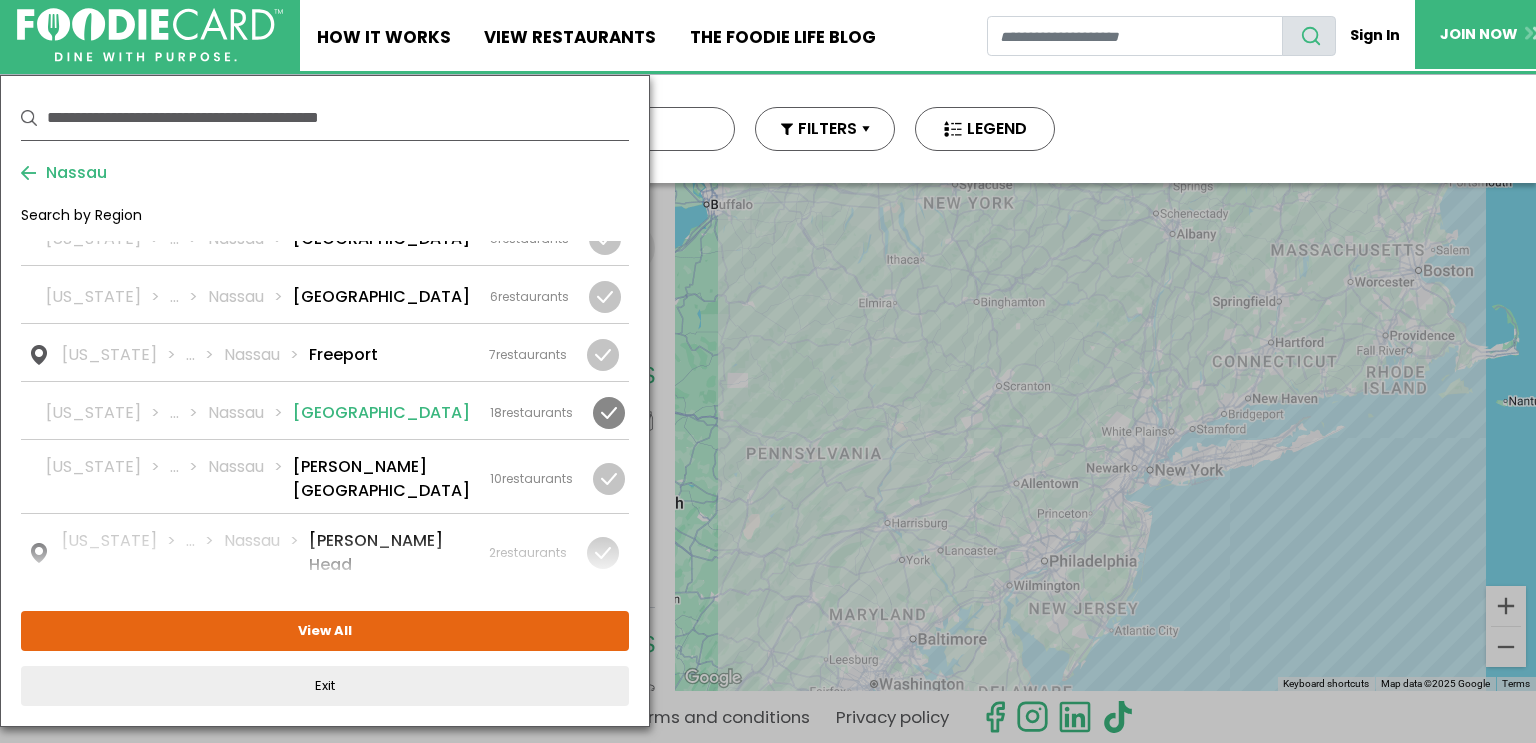 scroll, scrollTop: 689, scrollLeft: 0, axis: vertical 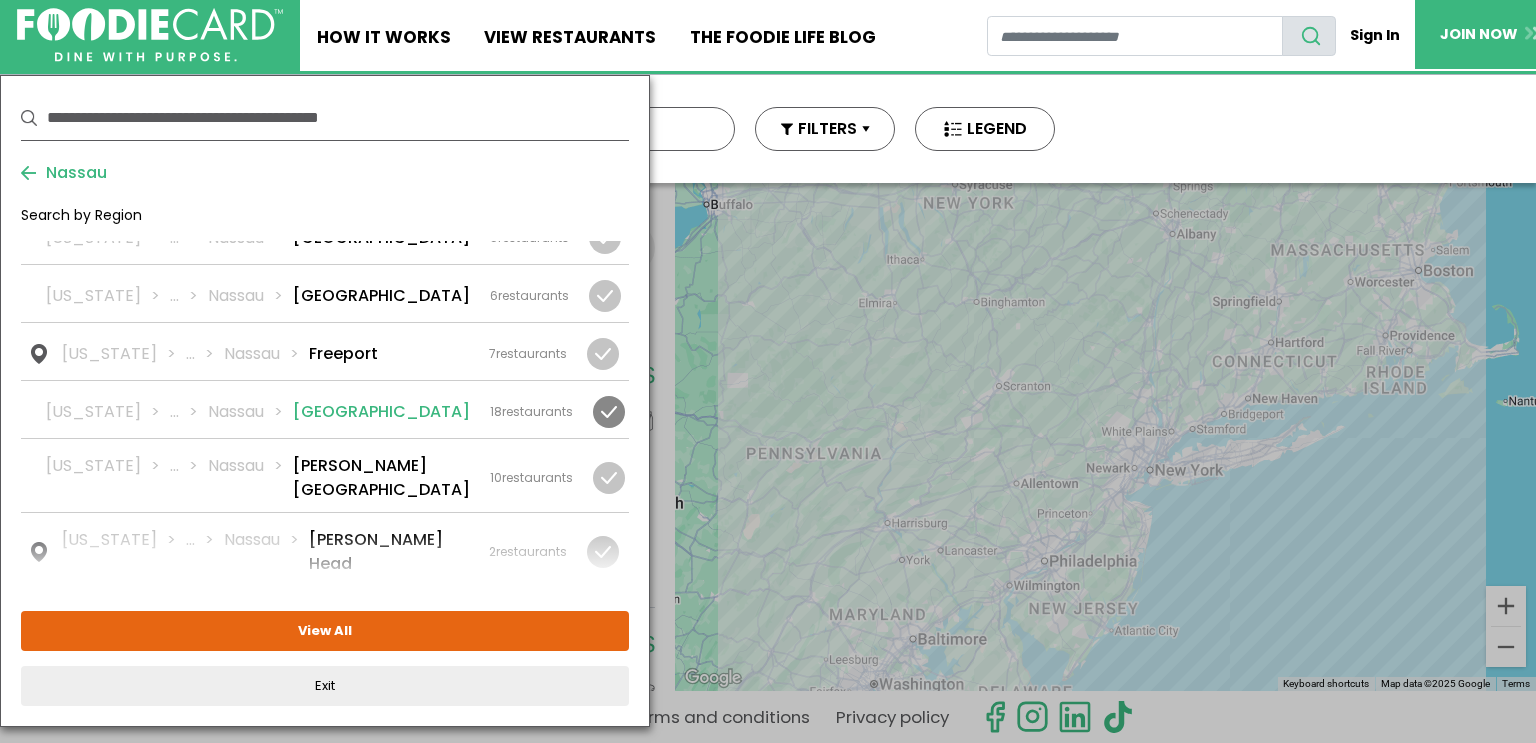 click at bounding box center (609, 412) 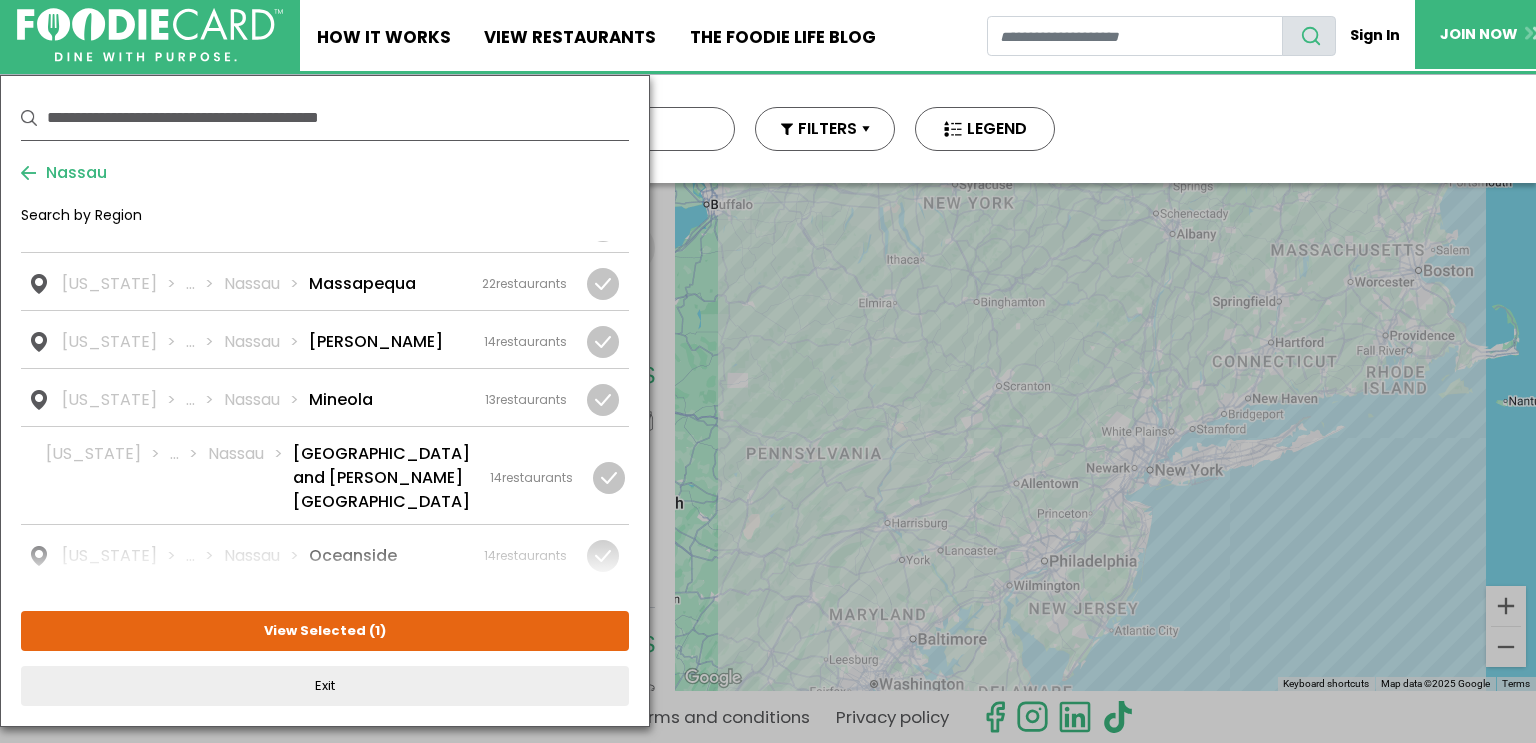 scroll, scrollTop: 1840, scrollLeft: 0, axis: vertical 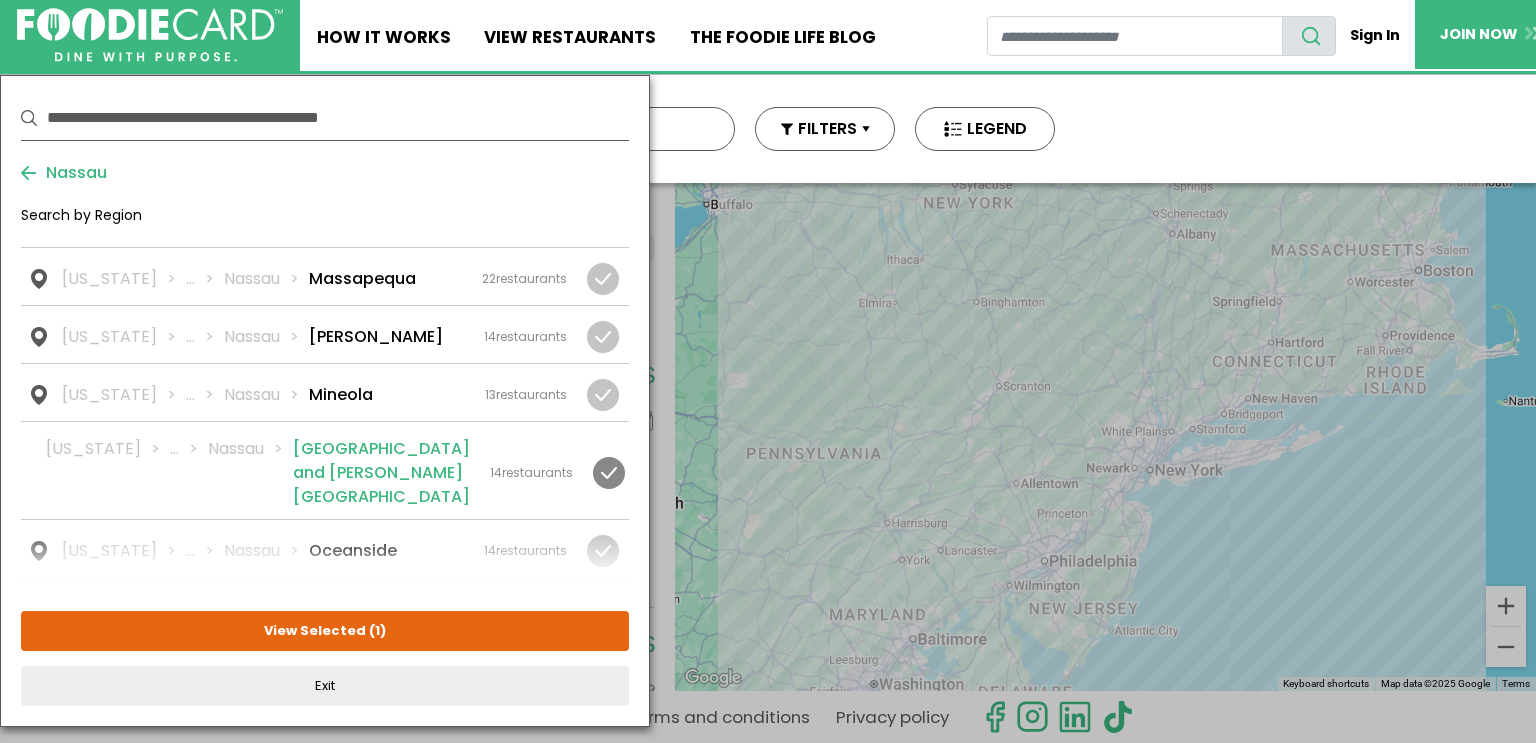 click at bounding box center [609, 473] 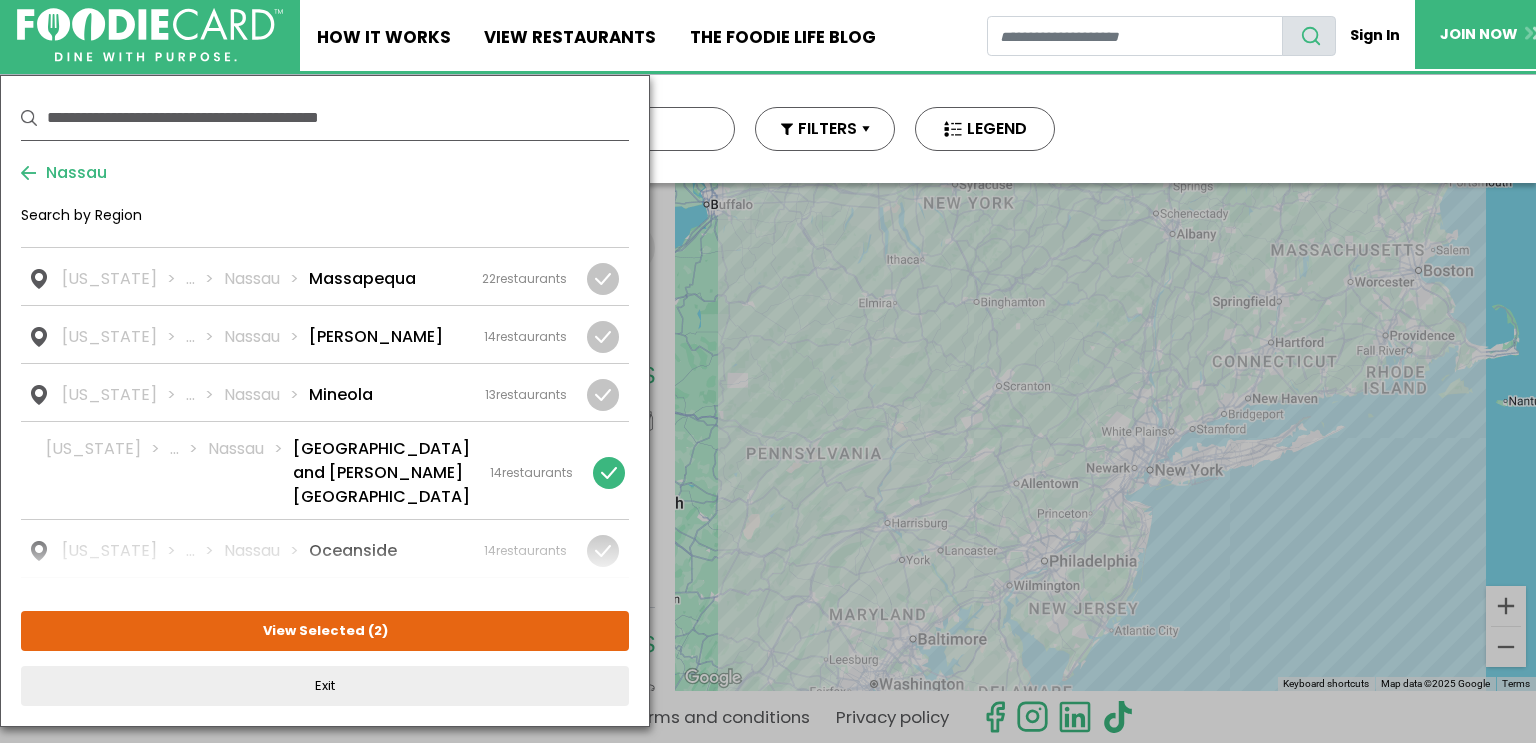 click at bounding box center (768, 371) 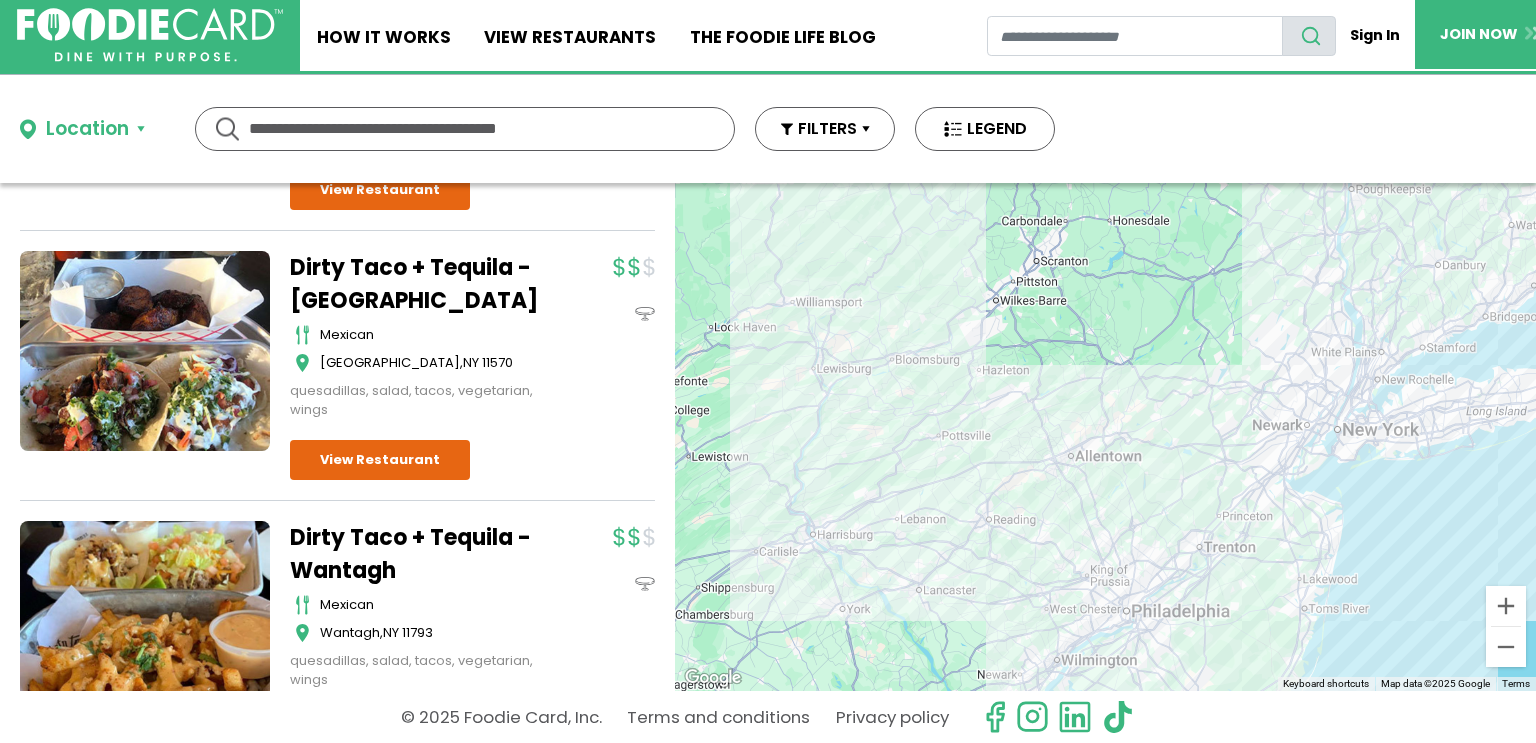 scroll, scrollTop: 0, scrollLeft: 0, axis: both 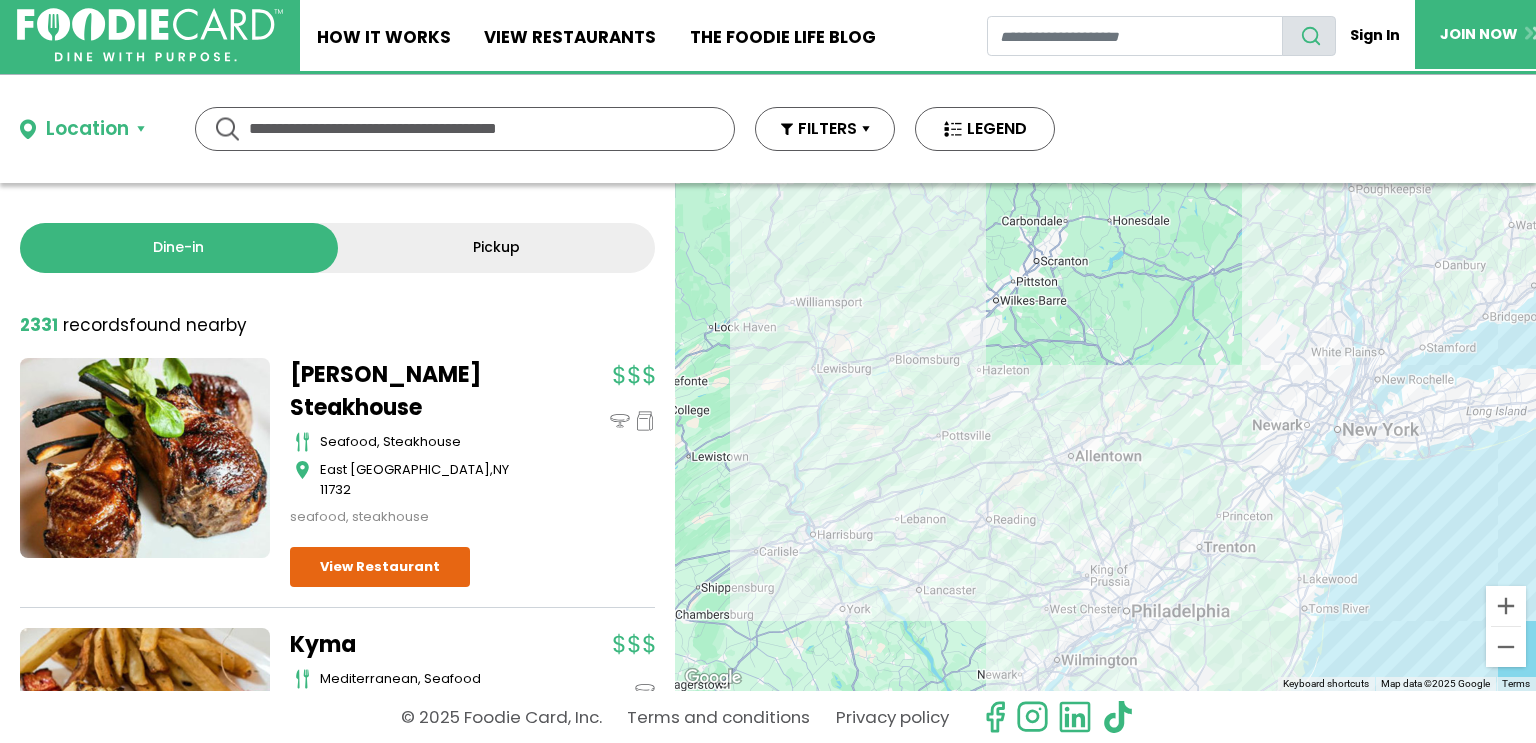 click on "Location" at bounding box center (87, 129) 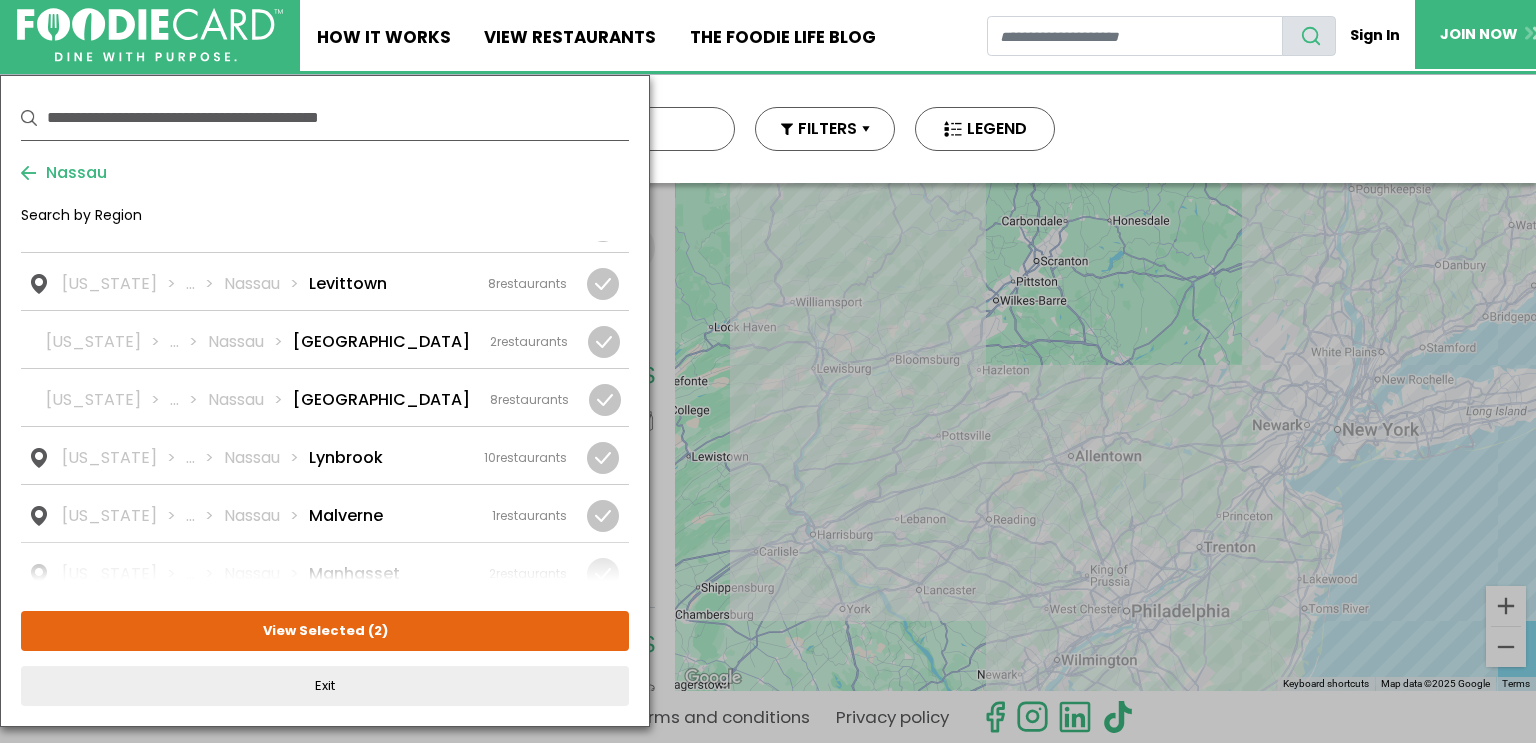 scroll, scrollTop: 1482, scrollLeft: 0, axis: vertical 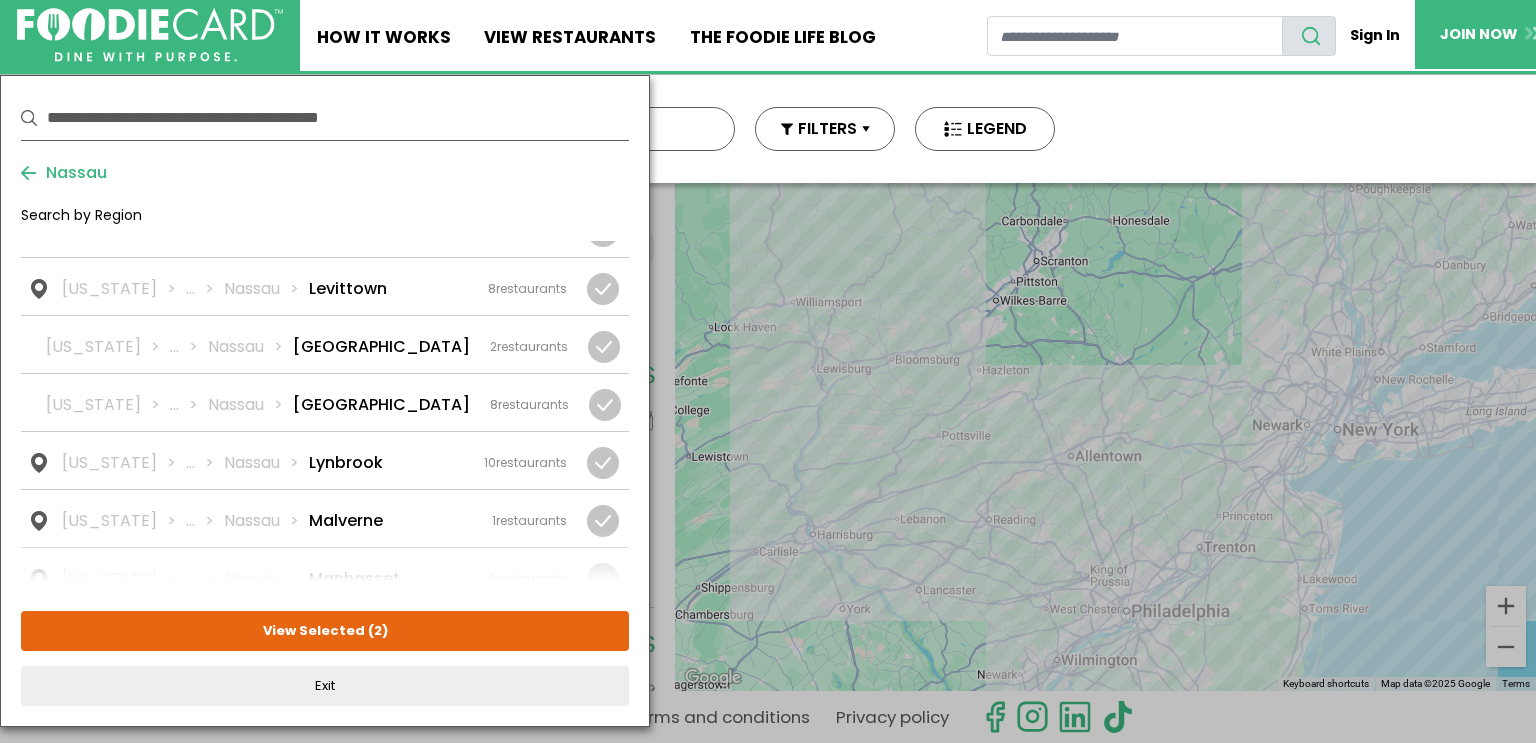 click on "New York
...
Nassau
Long Beach
8  restaurants" at bounding box center (307, 405) 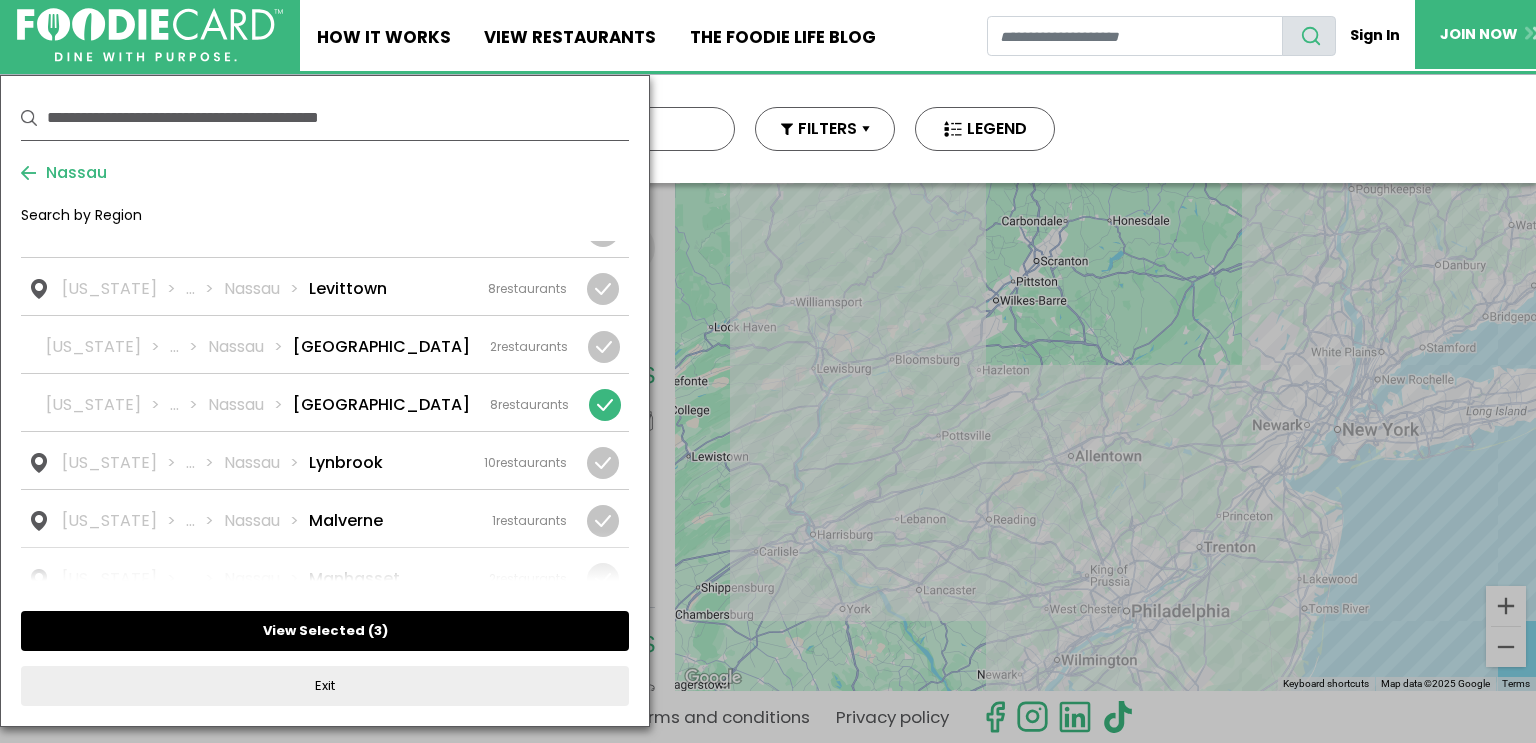 click on "View Selected ( 3 )" at bounding box center (325, 631) 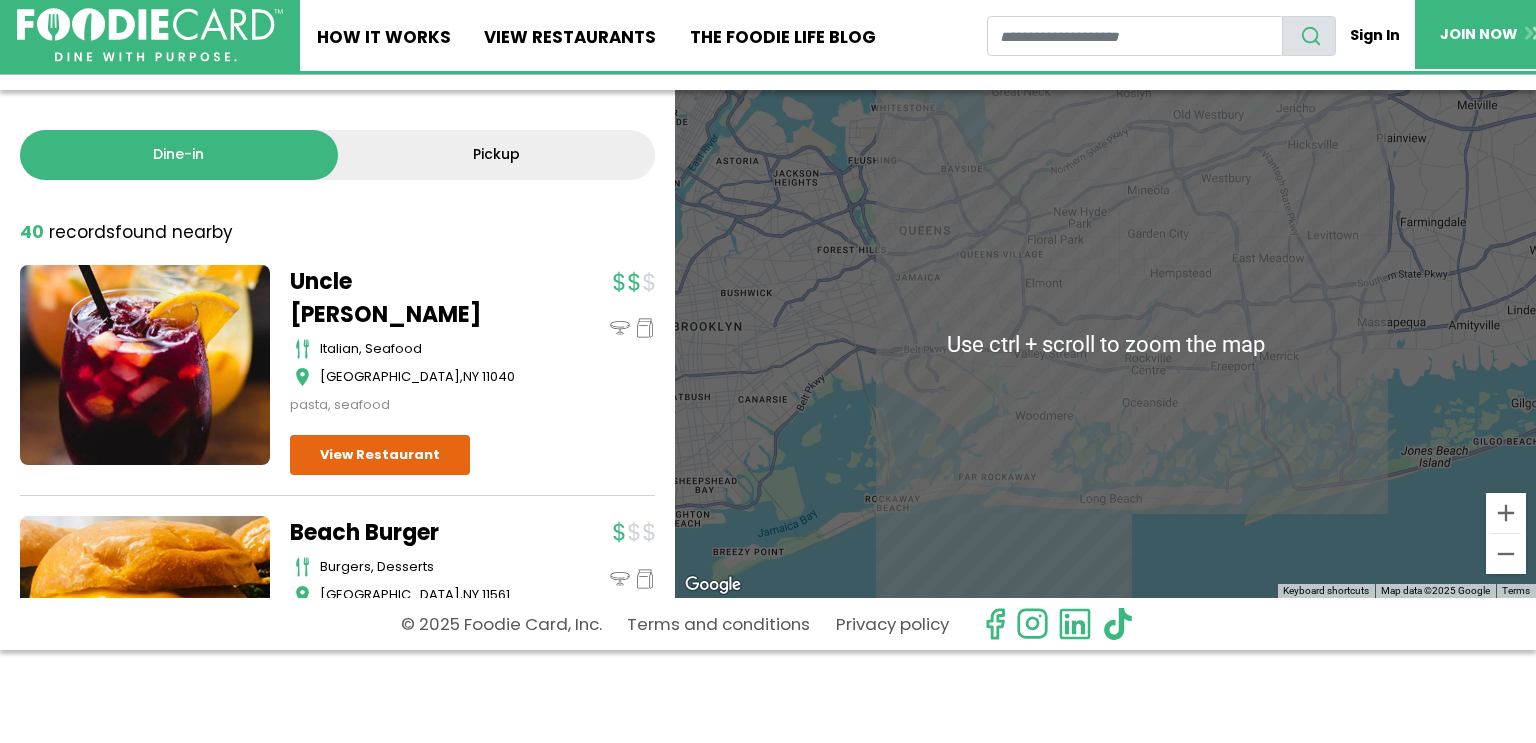 scroll, scrollTop: 110, scrollLeft: 0, axis: vertical 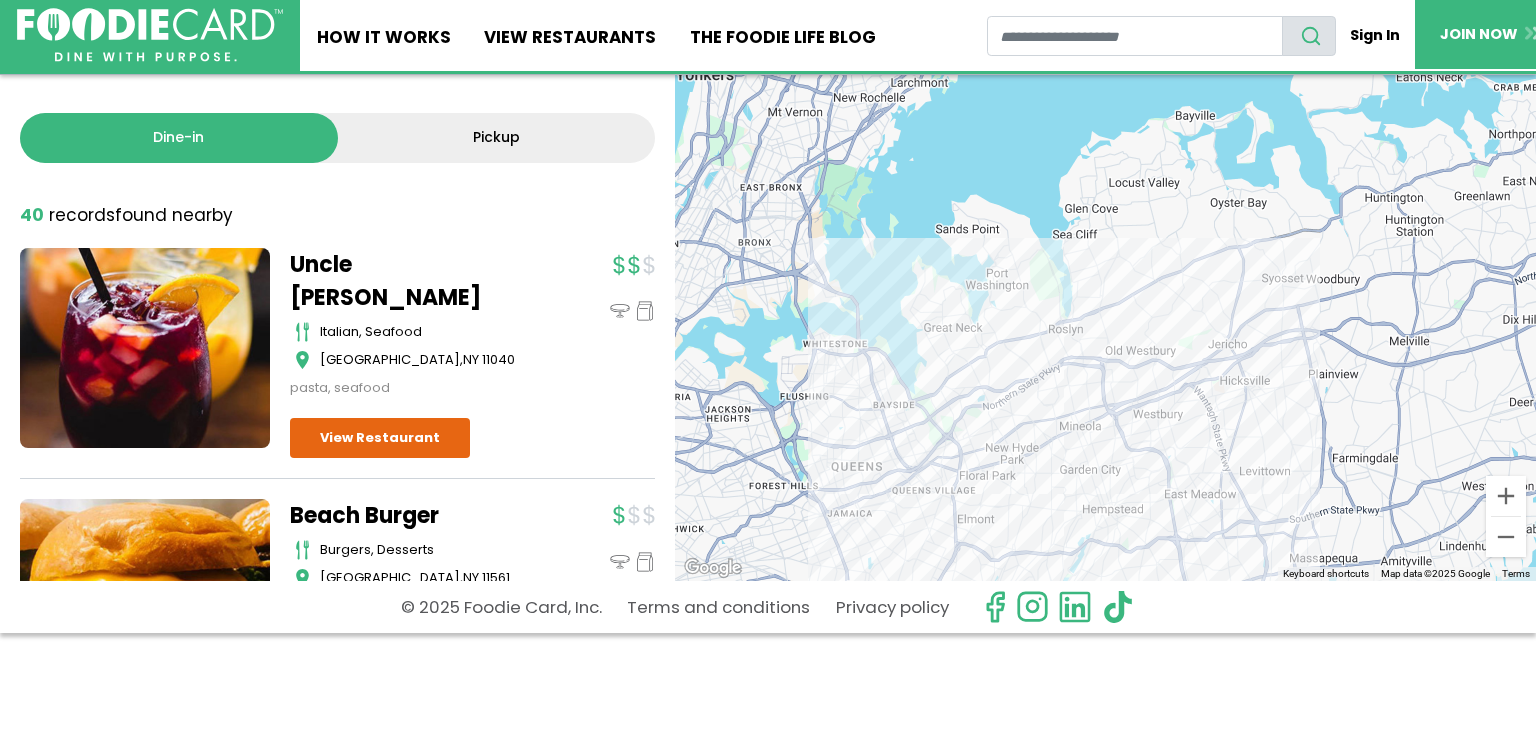 drag, startPoint x: 1083, startPoint y: 438, endPoint x: 1014, endPoint y: 683, distance: 254.53094 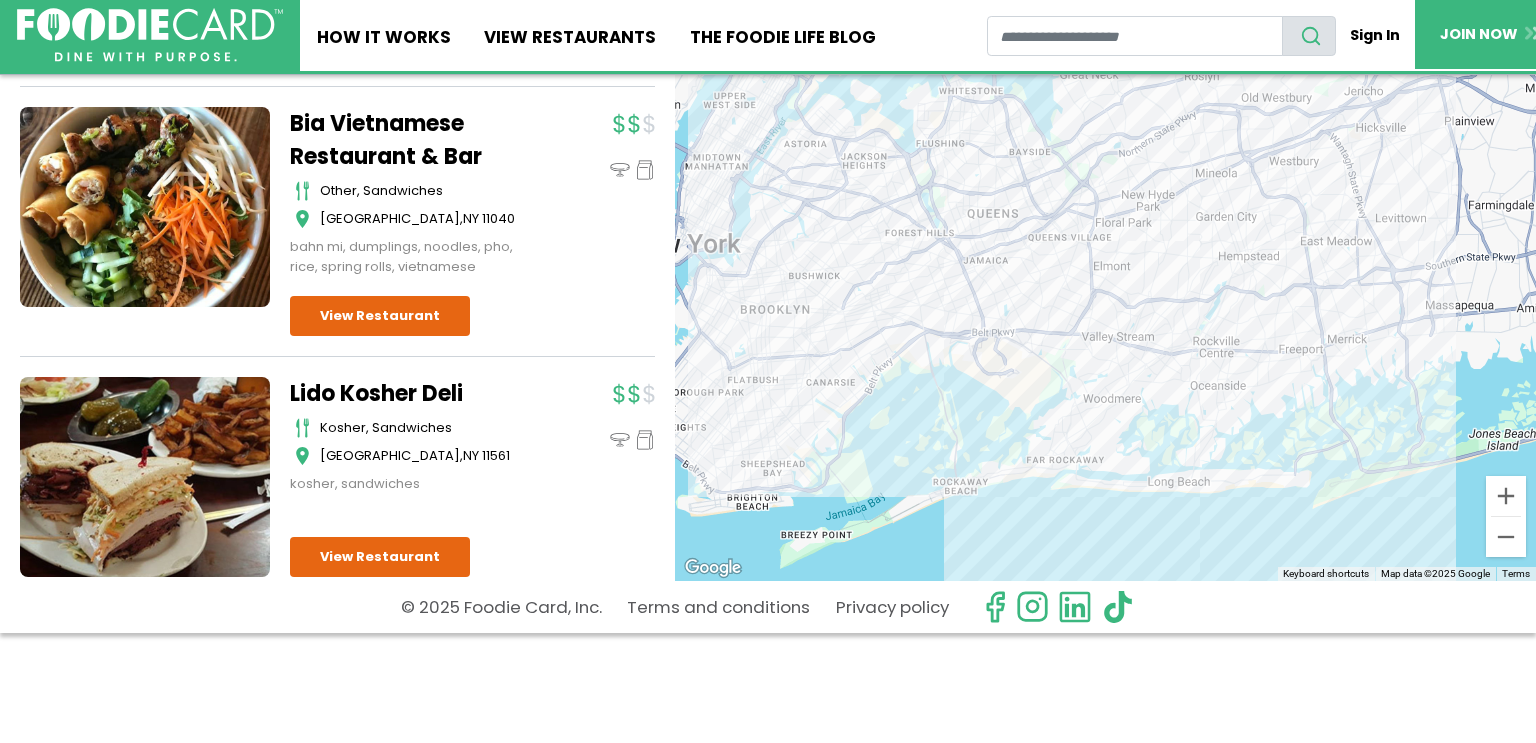 scroll, scrollTop: 9472, scrollLeft: 0, axis: vertical 